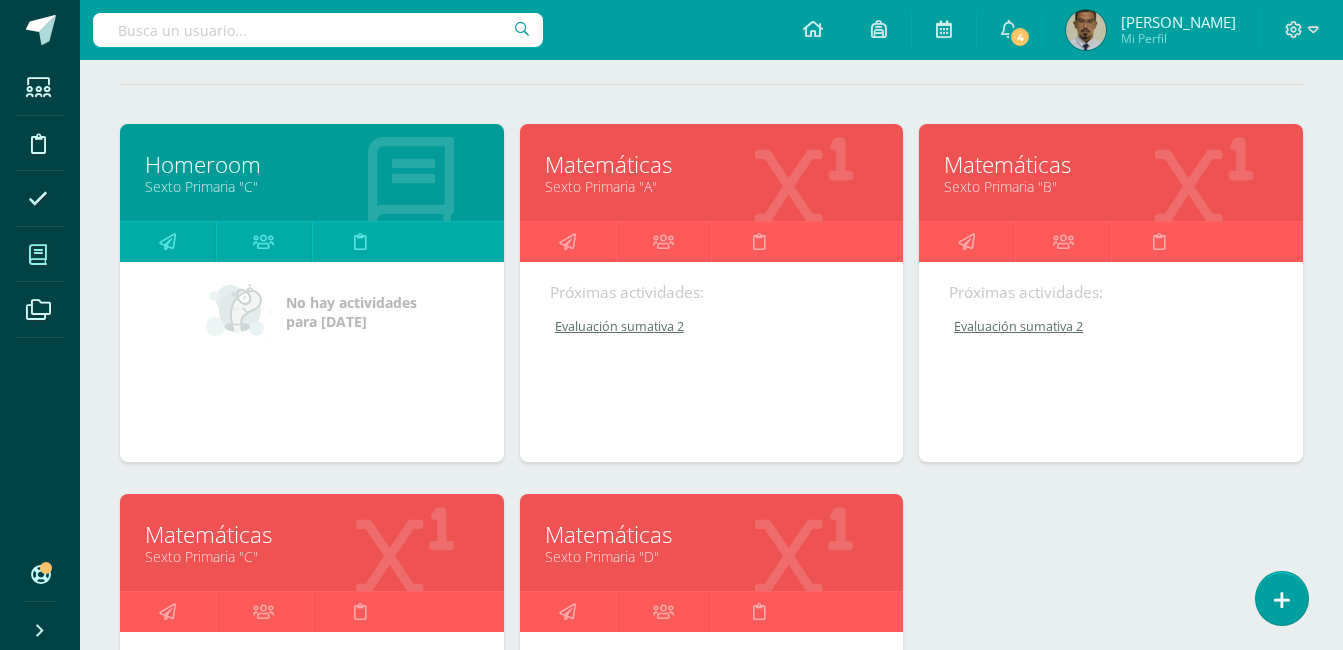 scroll, scrollTop: 200, scrollLeft: 0, axis: vertical 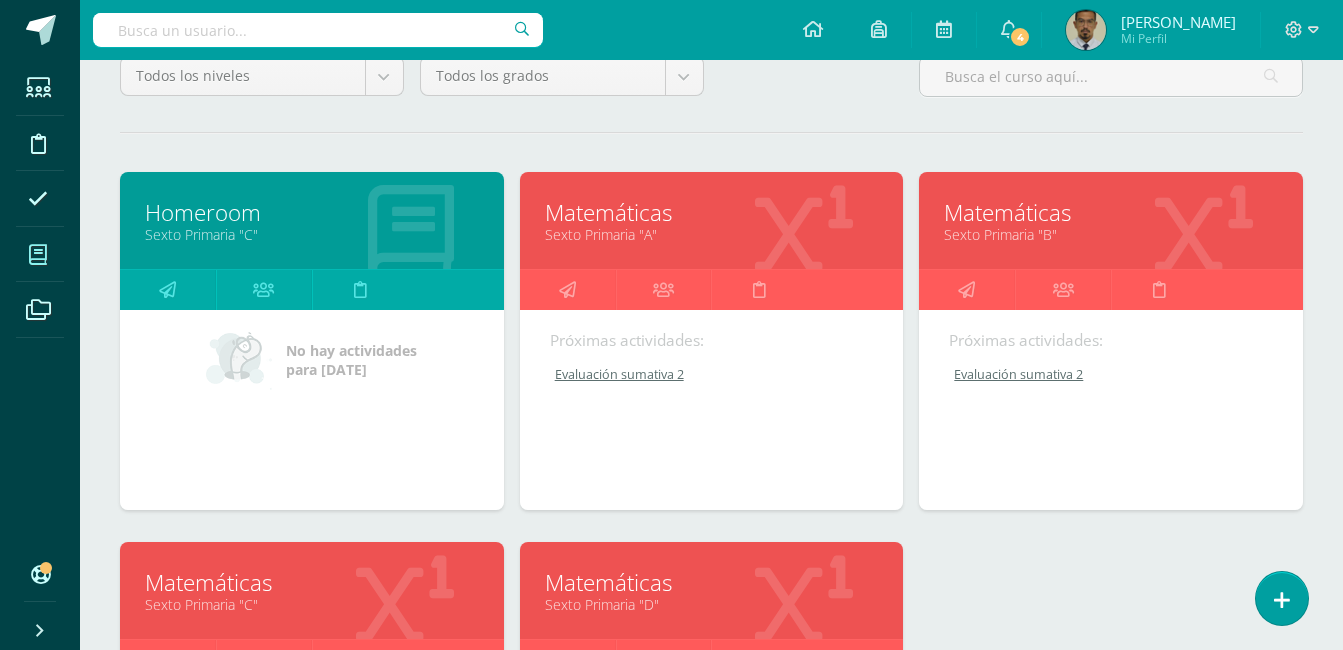 click on "Sexto Primaria "A"" at bounding box center (712, 234) 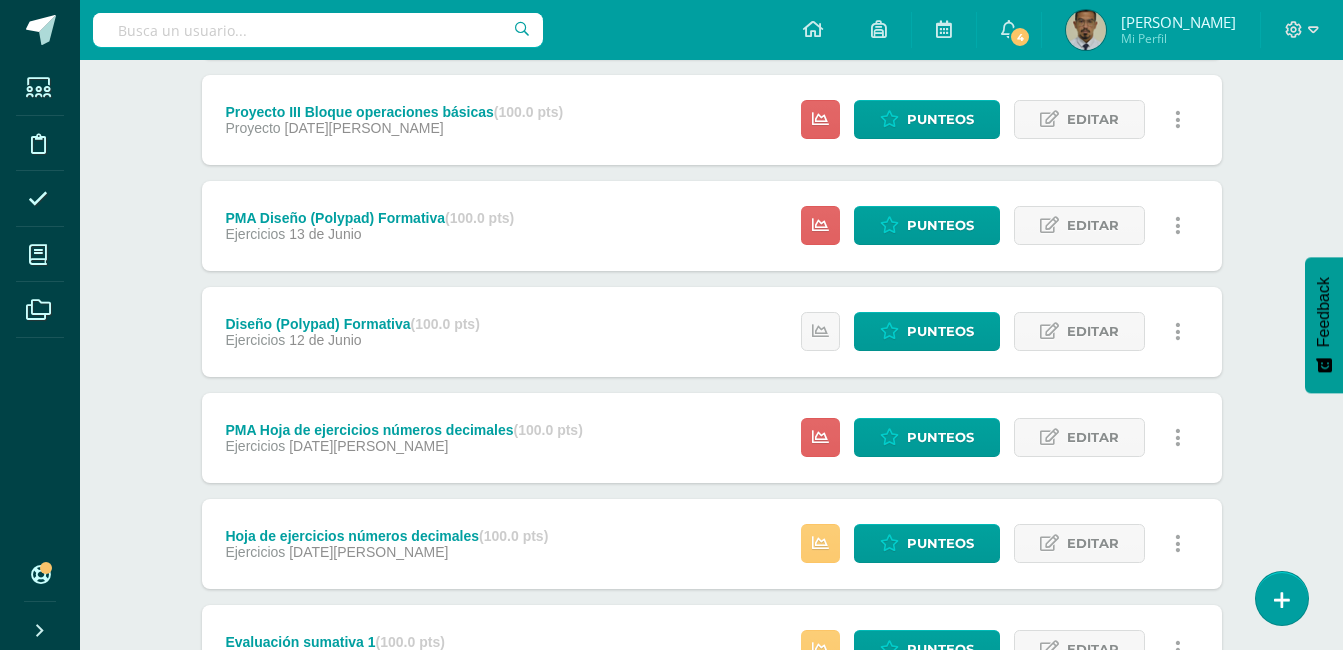 scroll, scrollTop: 1200, scrollLeft: 0, axis: vertical 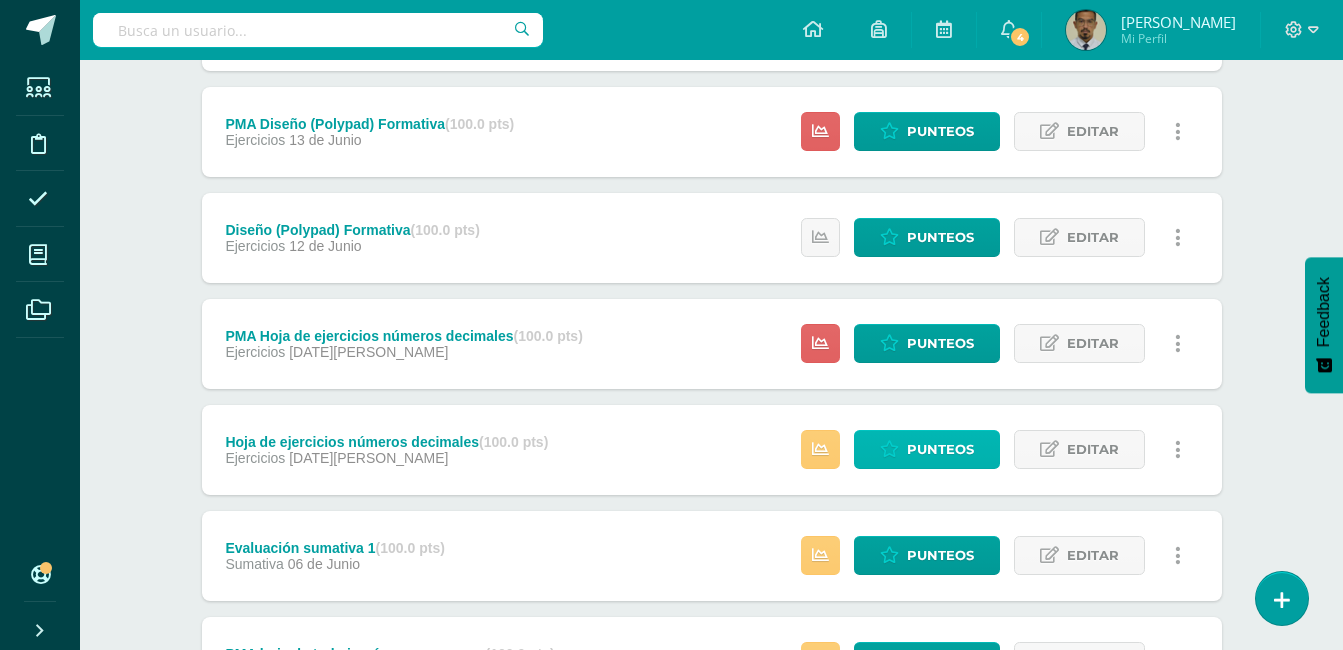 click on "Punteos" at bounding box center (940, 449) 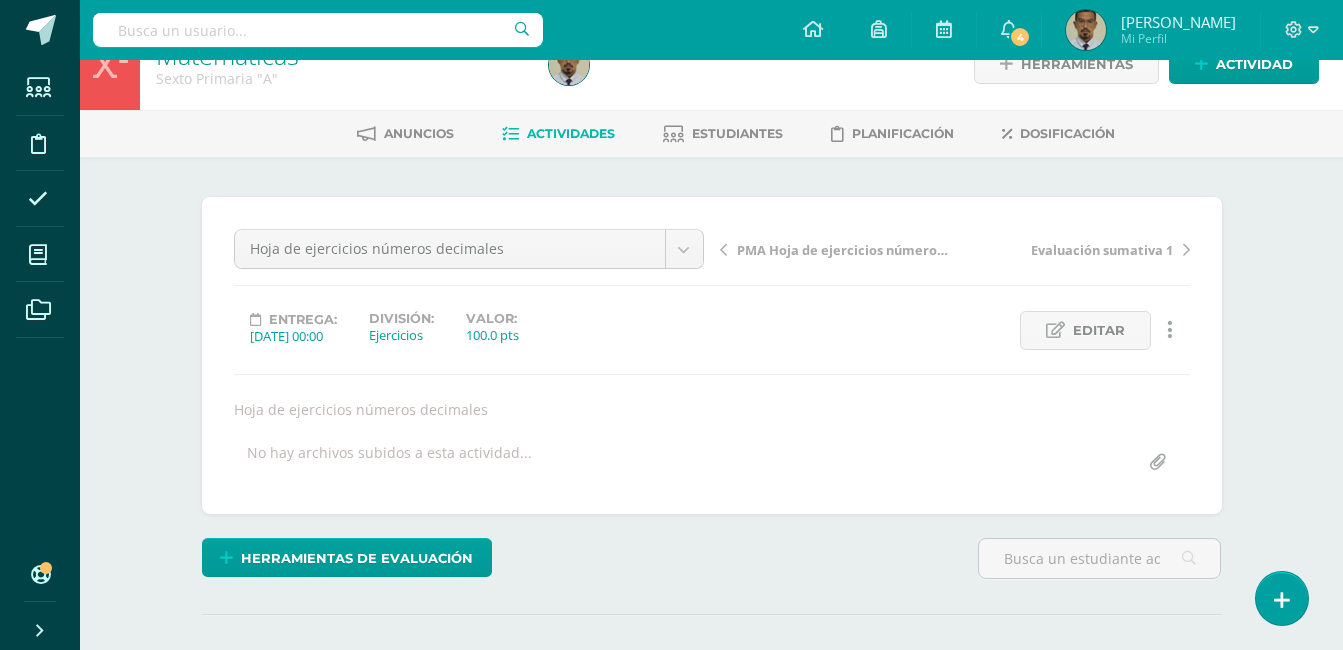 scroll, scrollTop: 0, scrollLeft: 0, axis: both 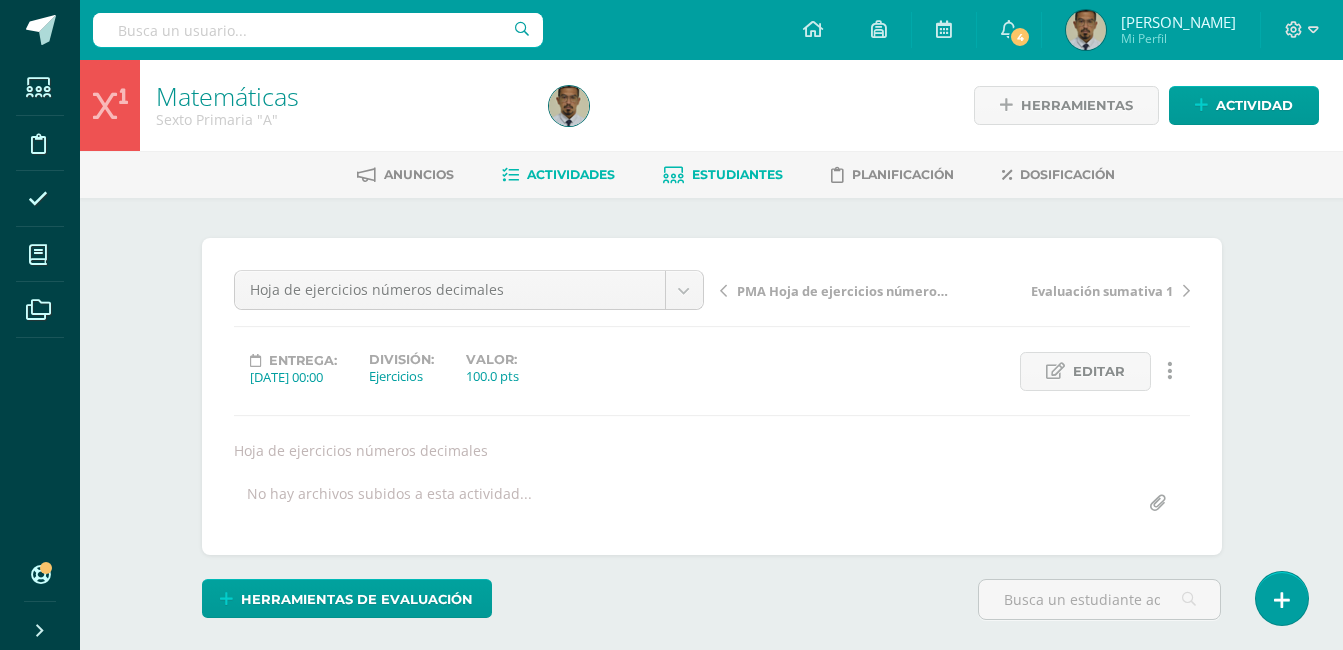 click on "Estudiantes" at bounding box center (737, 174) 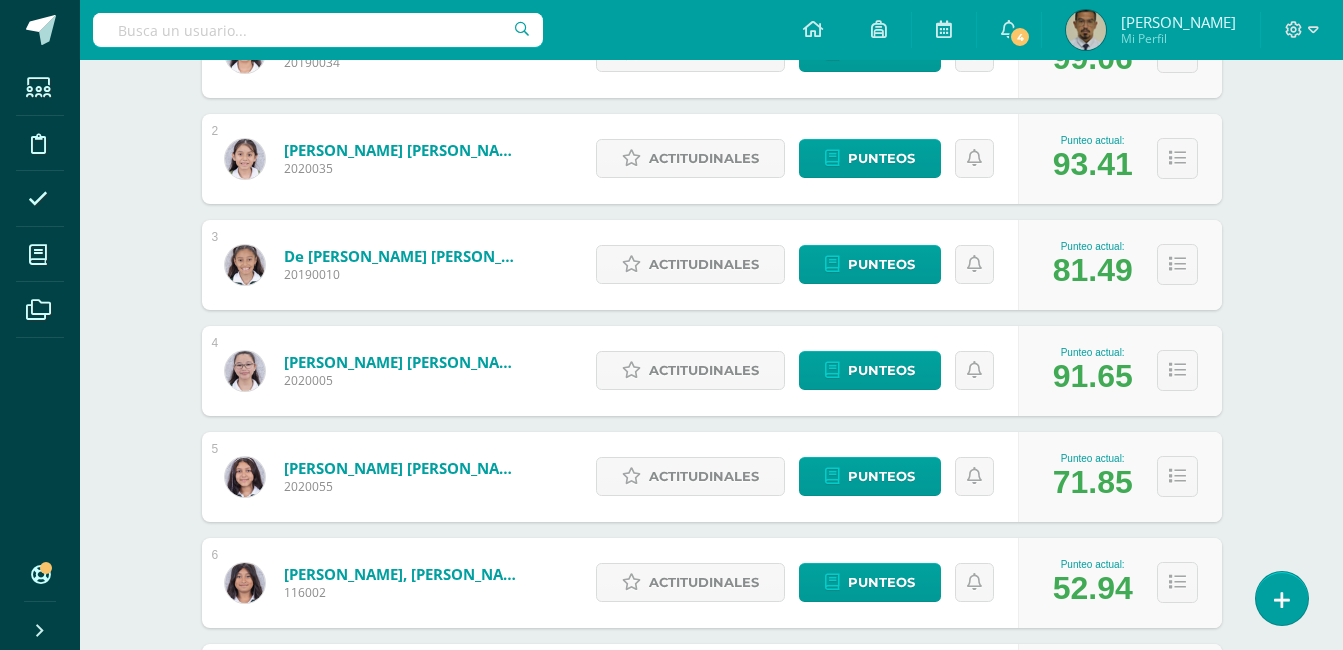 scroll, scrollTop: 500, scrollLeft: 0, axis: vertical 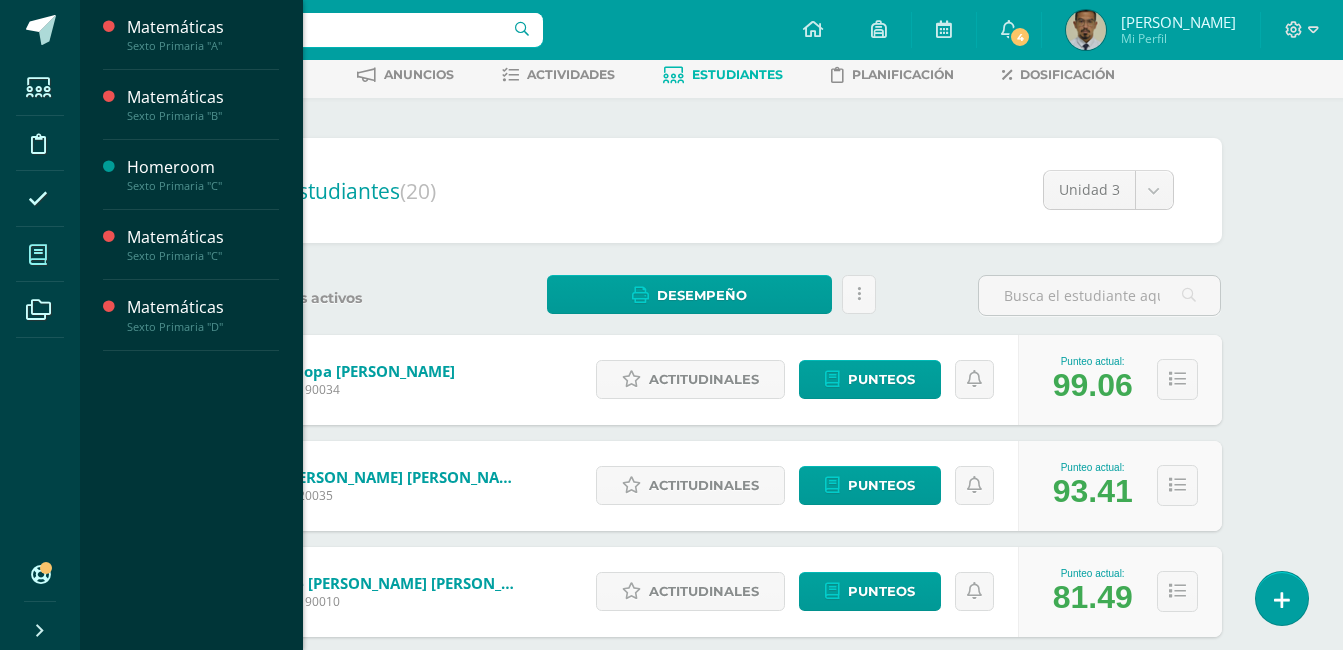 click at bounding box center (38, 255) 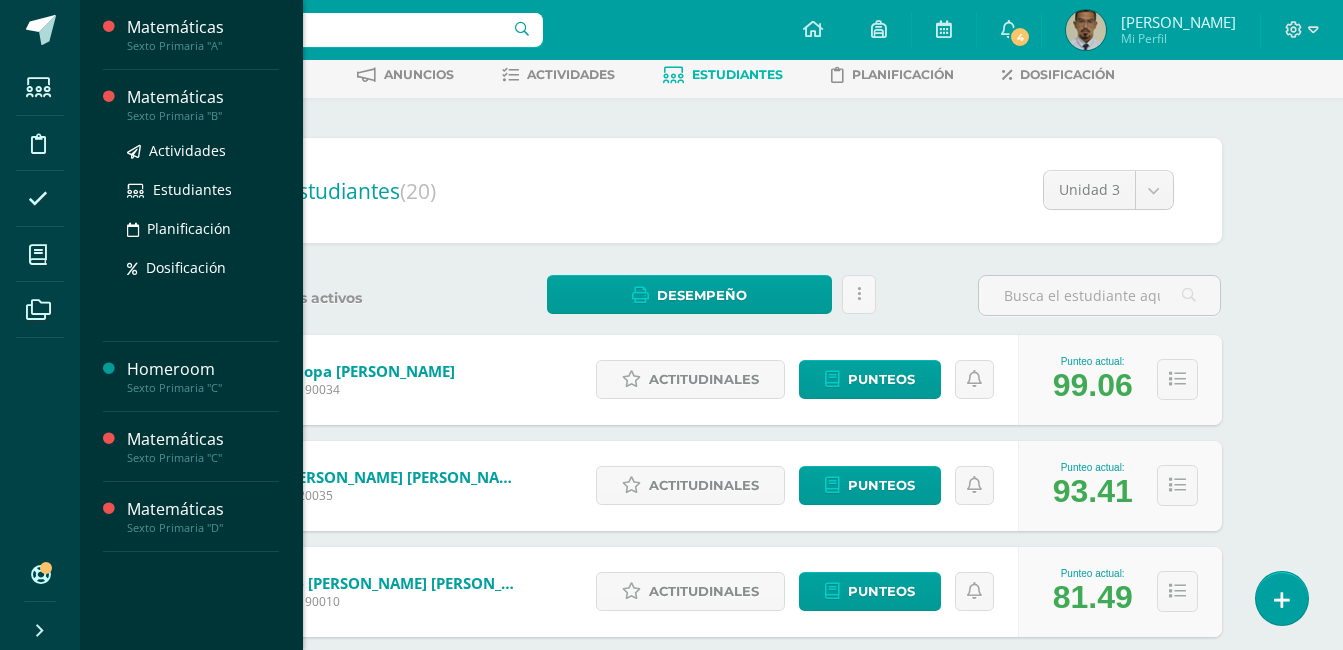 click on "Sexto
Primaria
"B"" at bounding box center [203, 116] 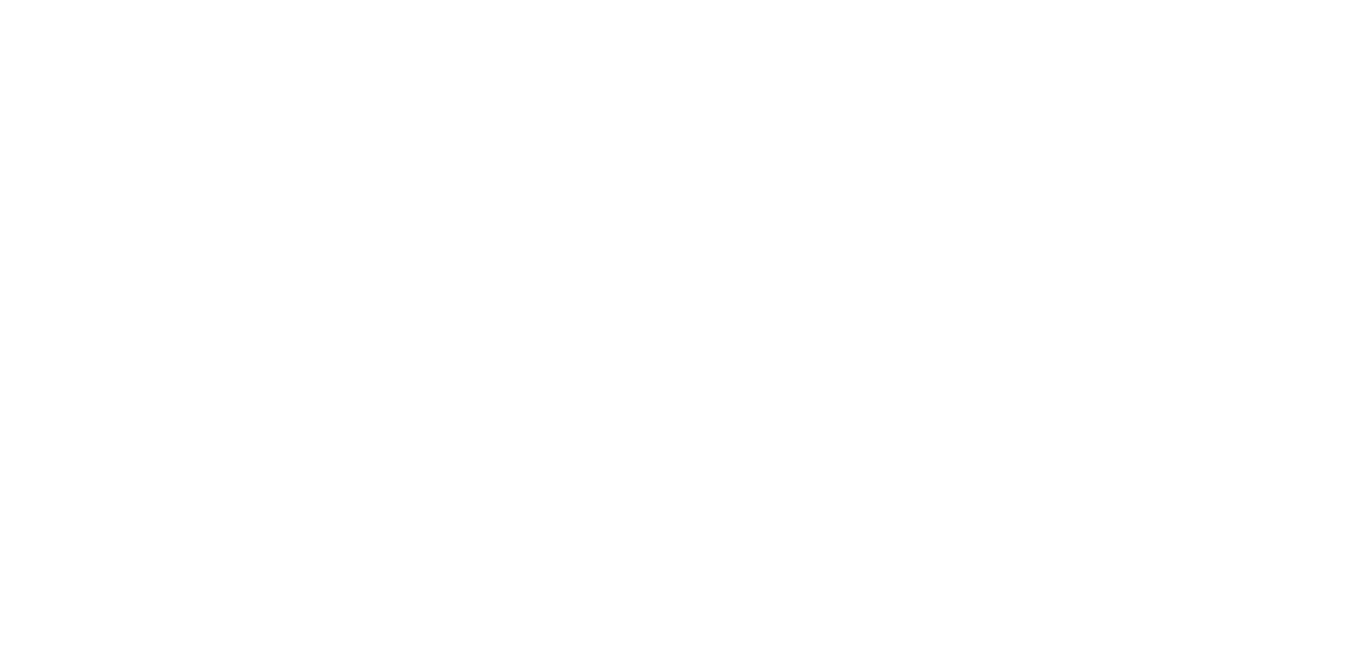click at bounding box center [0, 0] 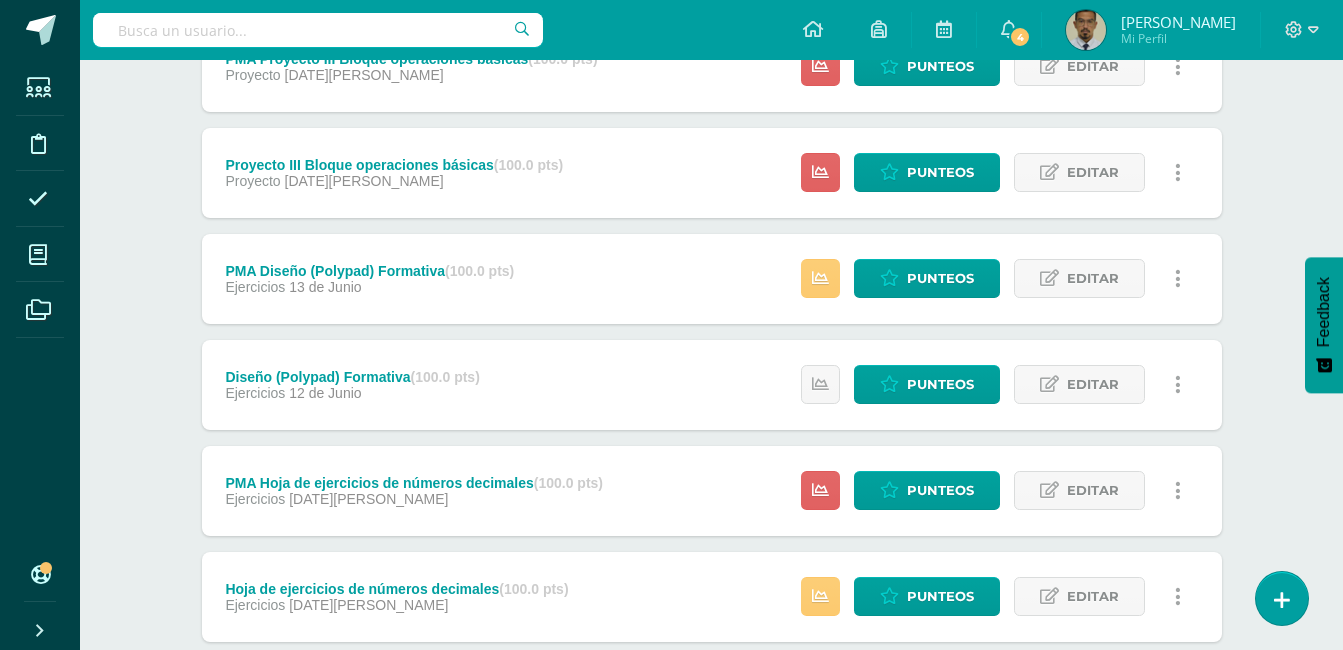 scroll, scrollTop: 1153, scrollLeft: 0, axis: vertical 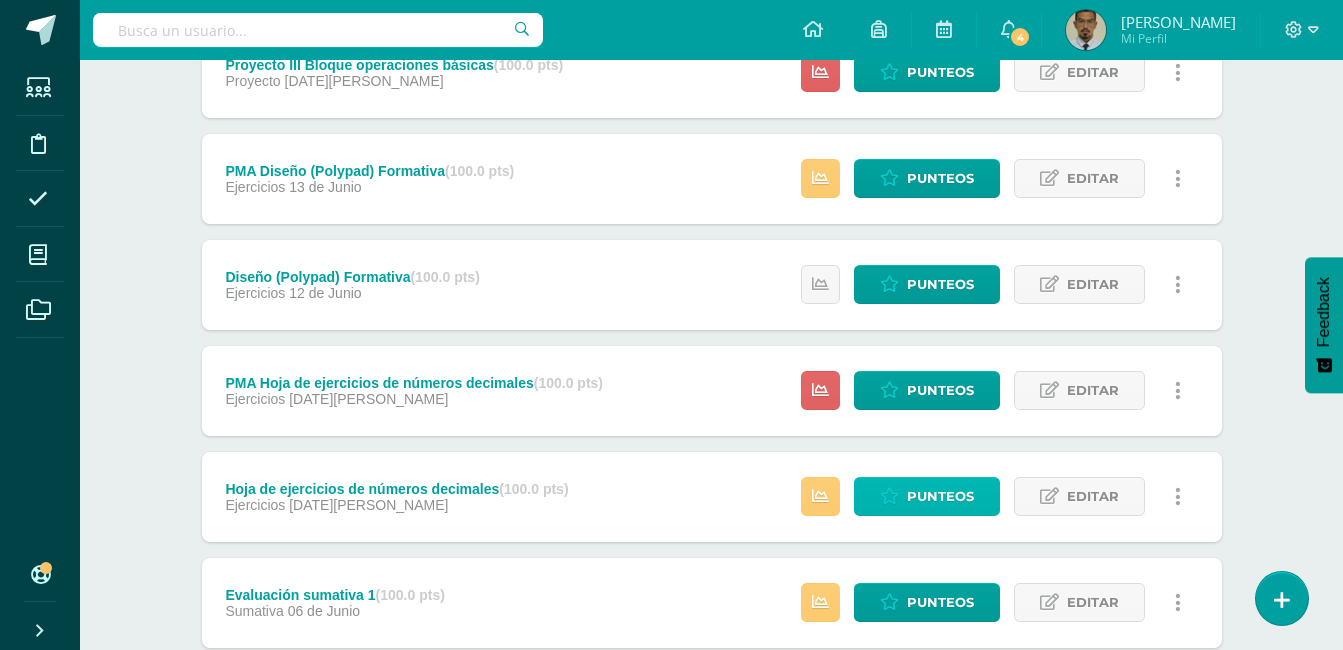 click on "Punteos" at bounding box center (940, 496) 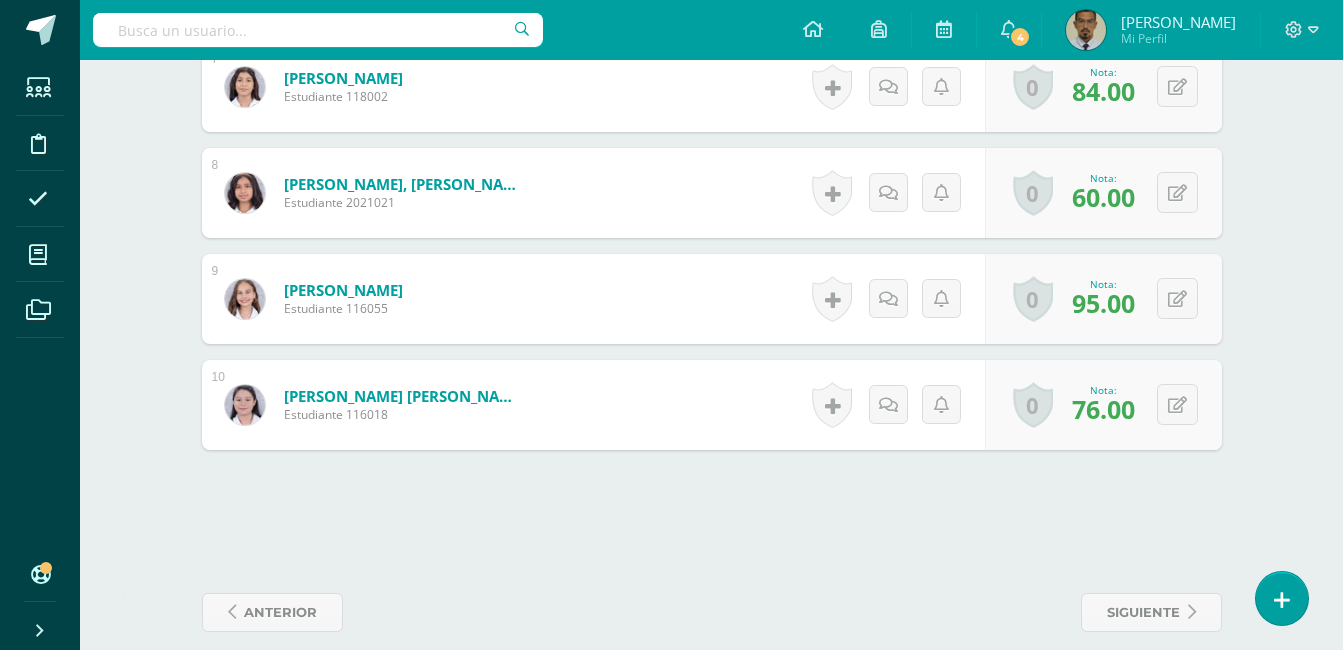 scroll, scrollTop: 1330, scrollLeft: 0, axis: vertical 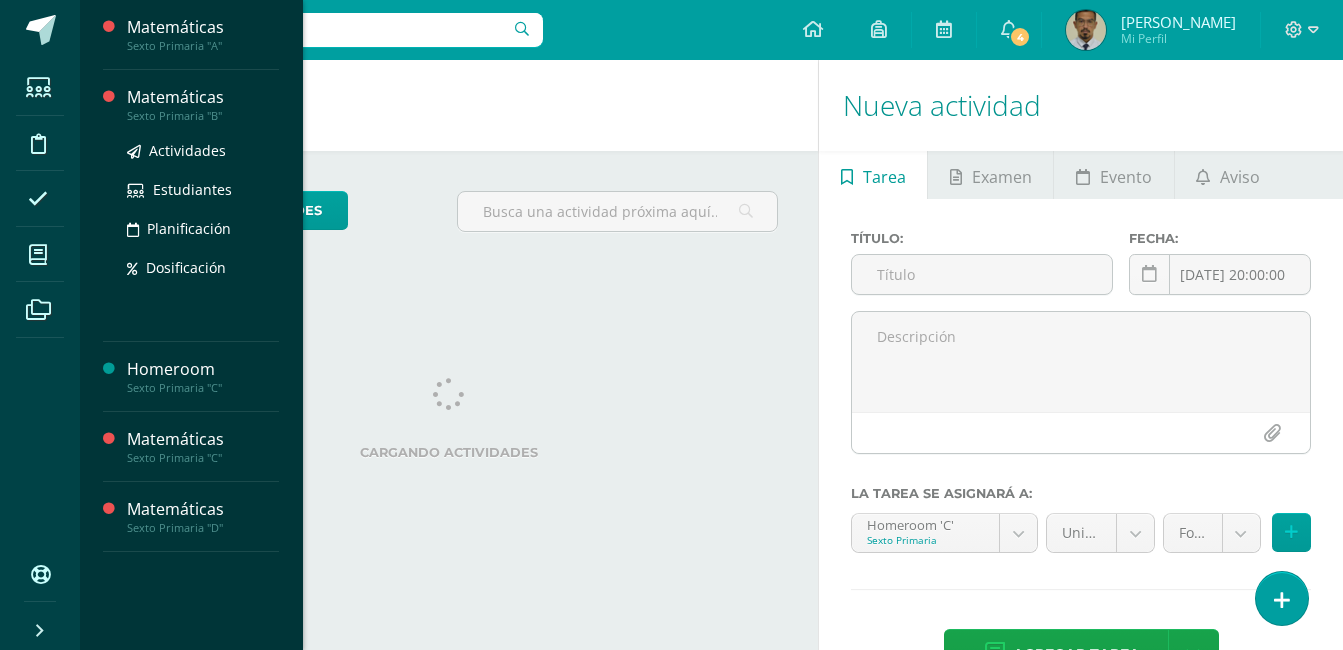 click on "Matemáticas" at bounding box center (203, 97) 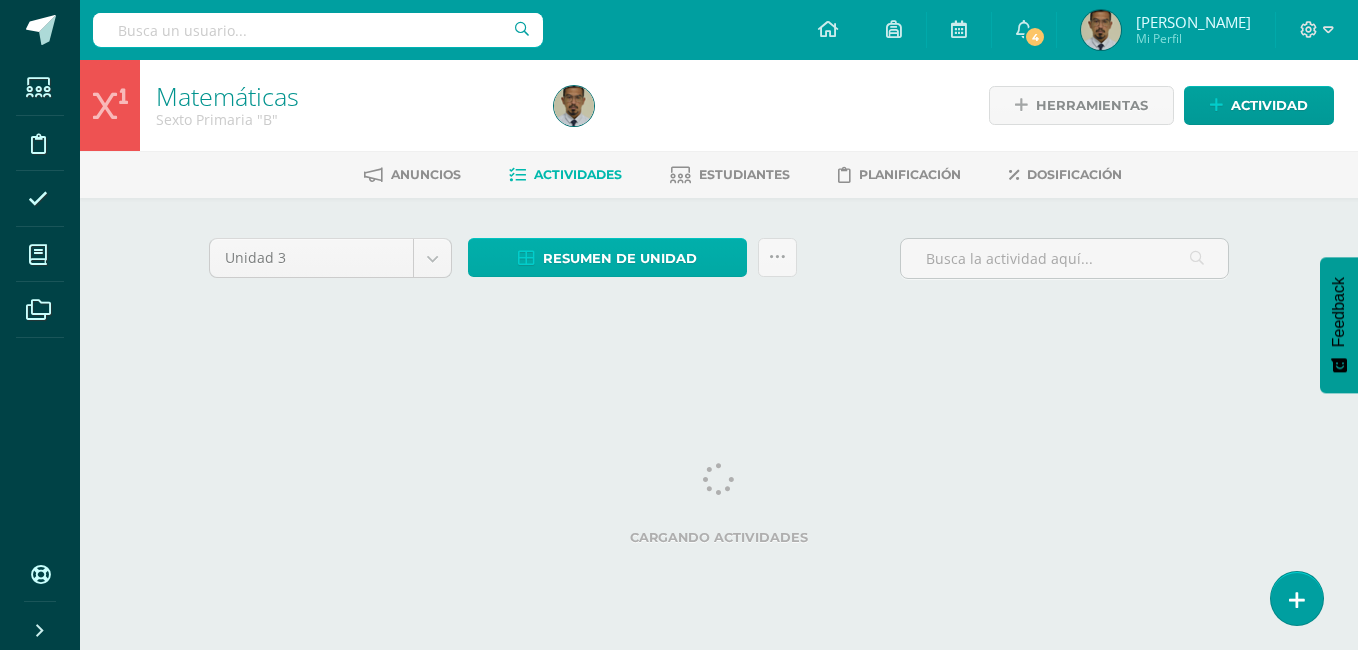 scroll, scrollTop: 0, scrollLeft: 0, axis: both 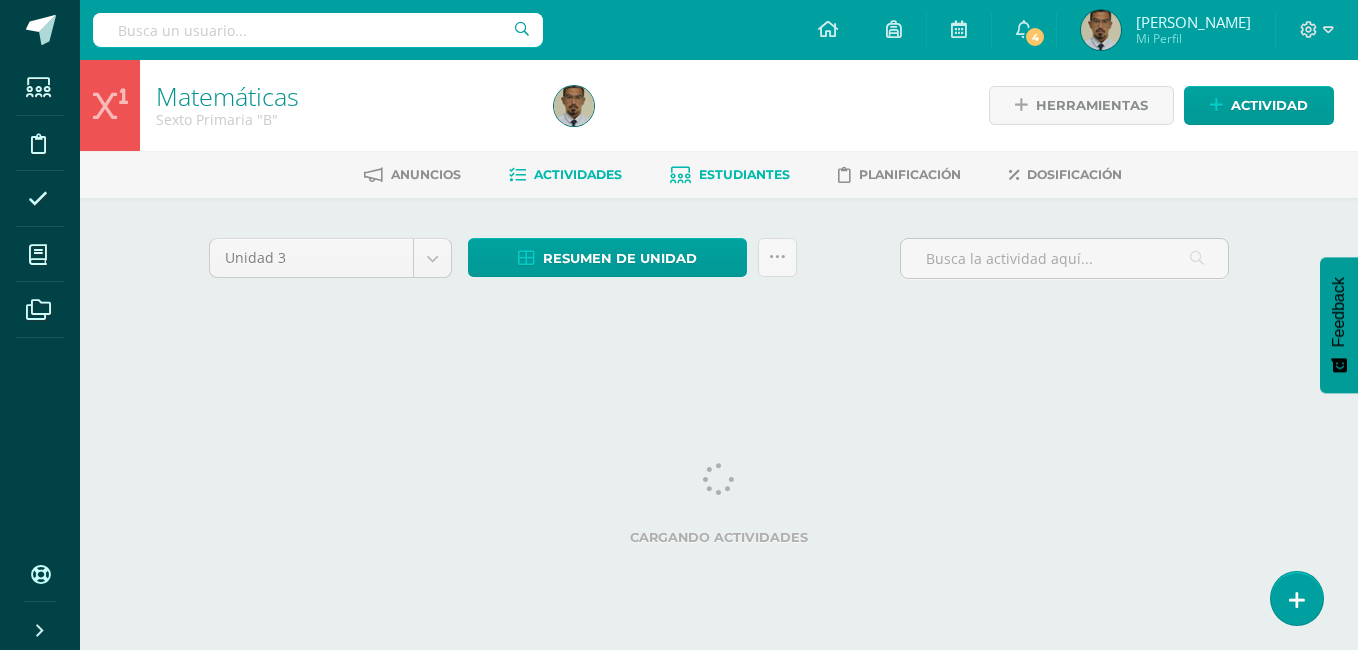 click on "Estudiantes" at bounding box center [744, 174] 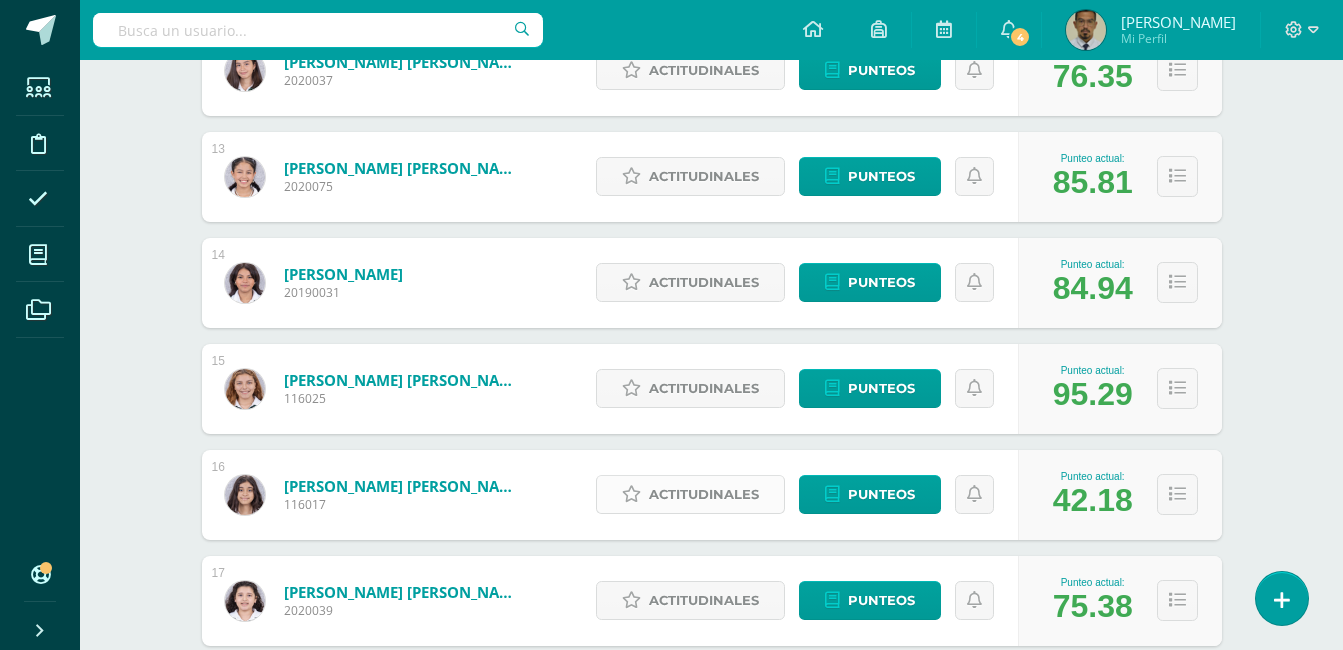 scroll, scrollTop: 1655, scrollLeft: 0, axis: vertical 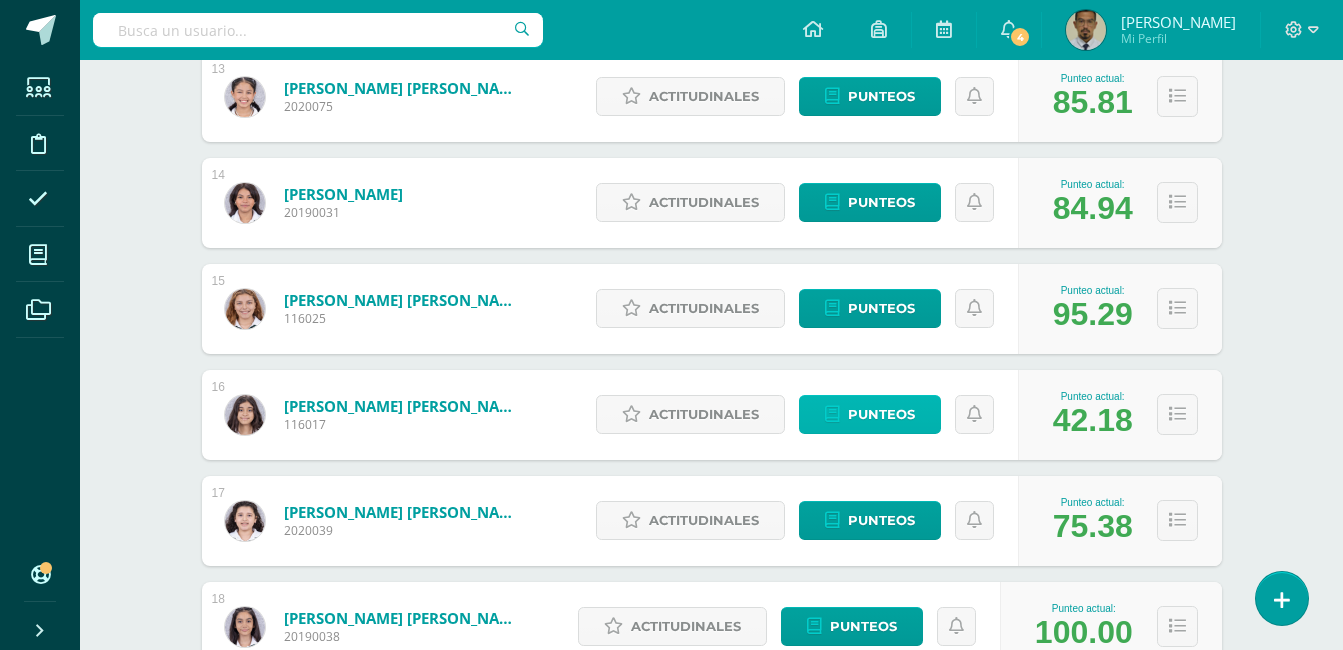 click on "Punteos" at bounding box center [881, 414] 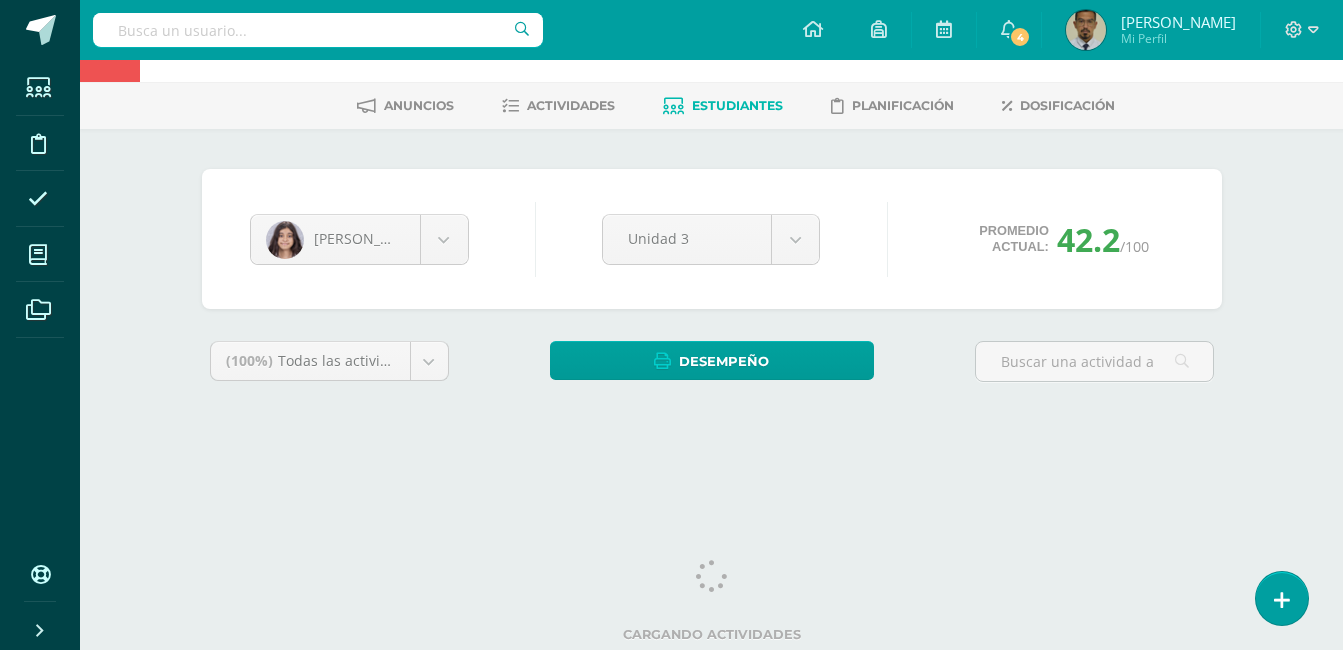 scroll, scrollTop: 0, scrollLeft: 0, axis: both 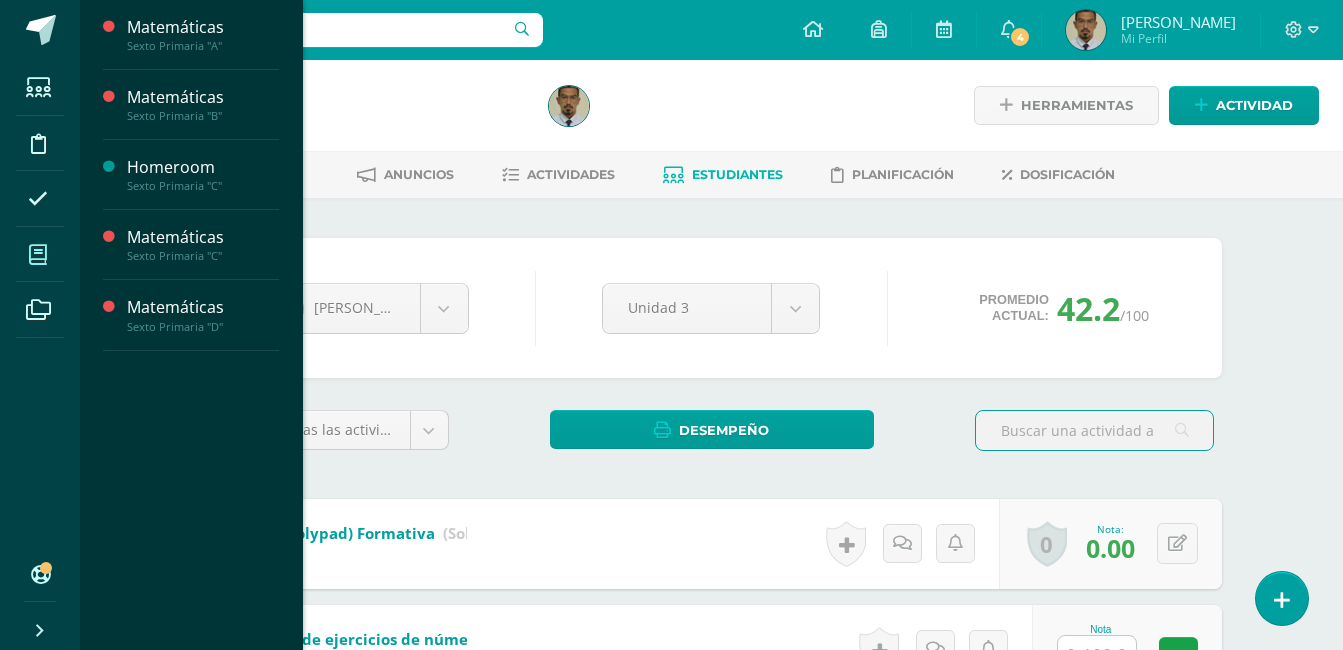 click at bounding box center (38, 255) 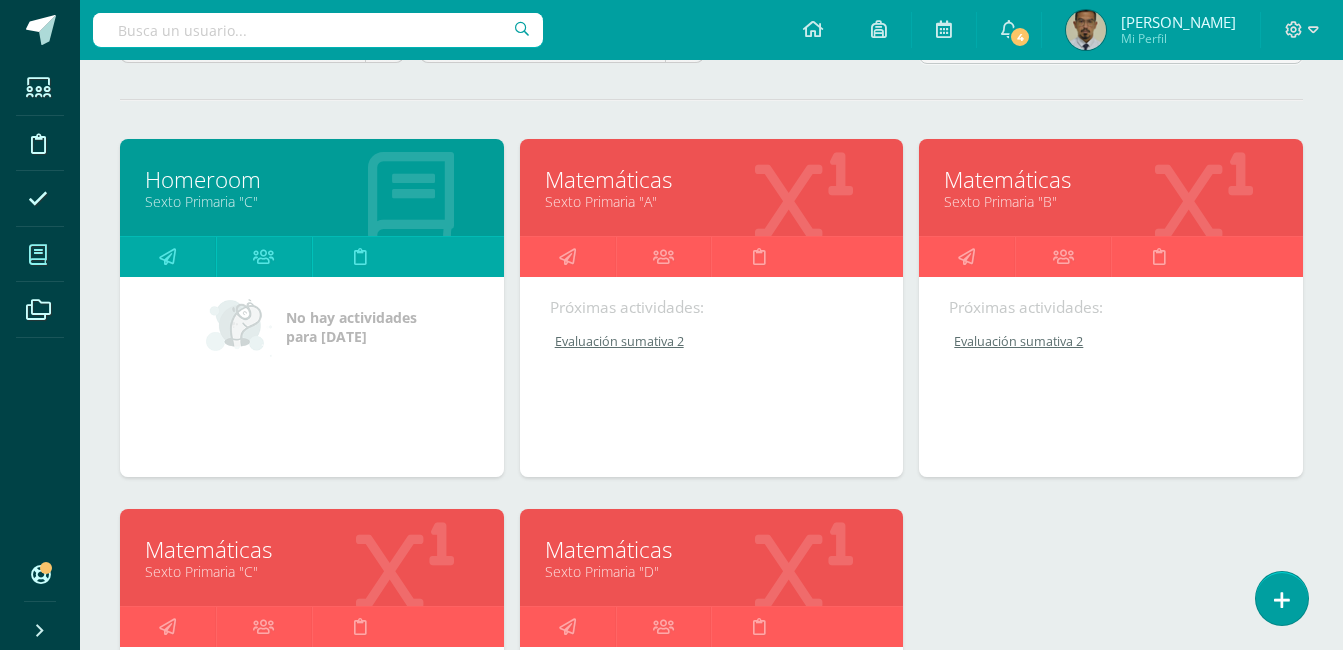 scroll, scrollTop: 300, scrollLeft: 0, axis: vertical 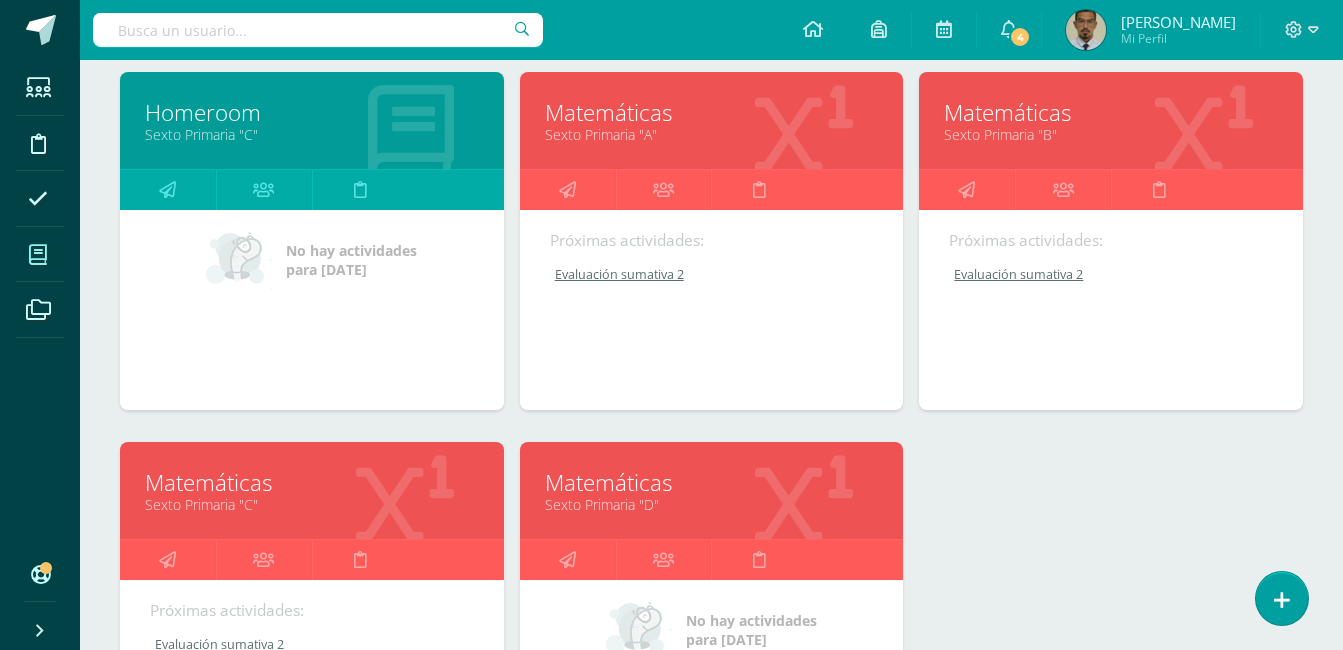 click on "Sexto Primaria "C"" at bounding box center [312, 504] 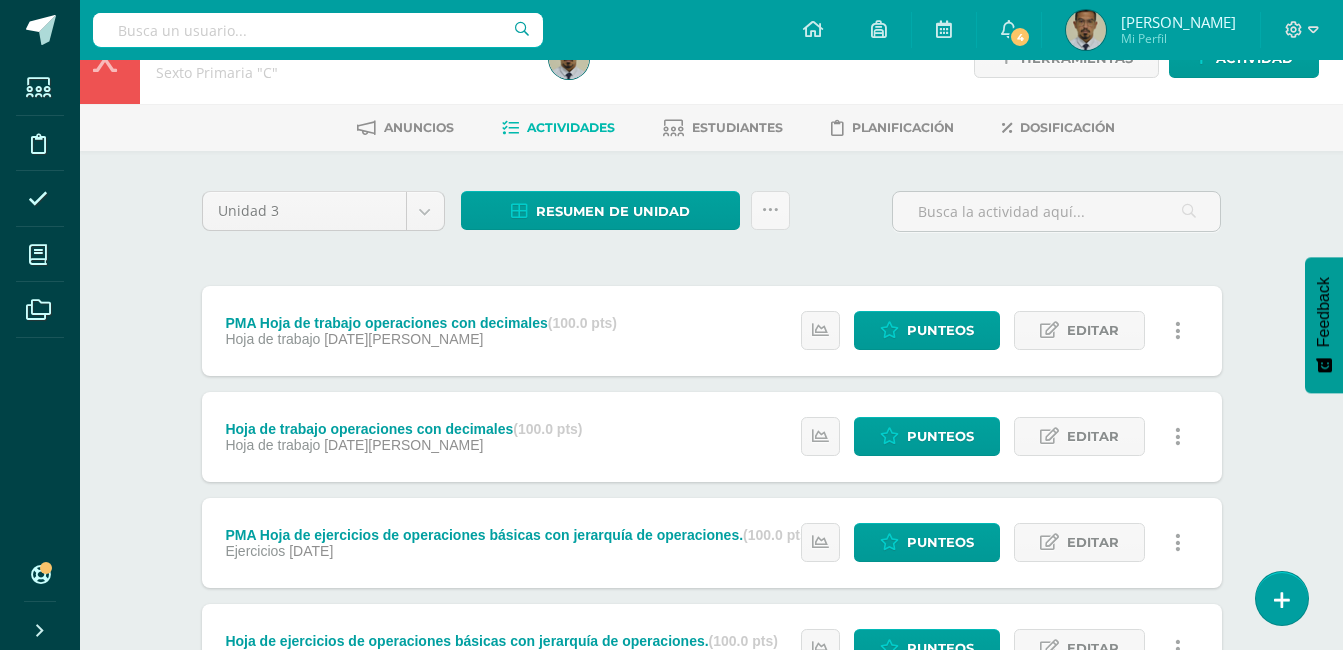 scroll, scrollTop: 0, scrollLeft: 0, axis: both 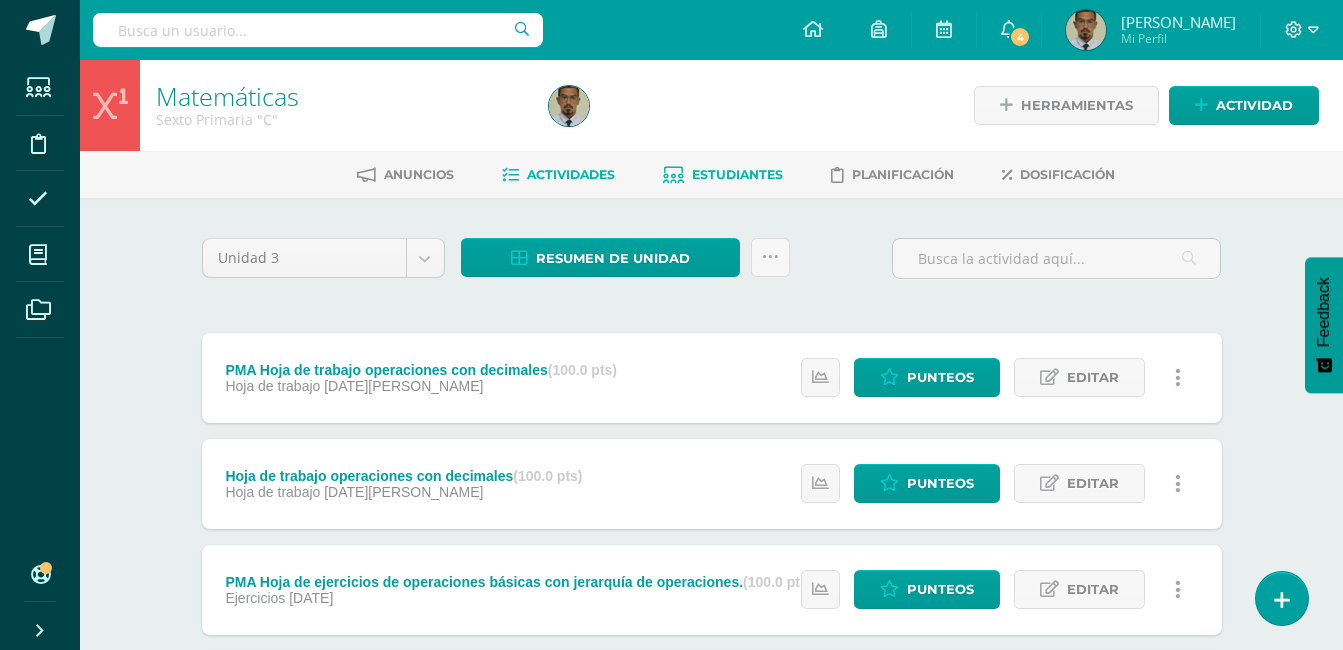 click on "Estudiantes" at bounding box center (737, 174) 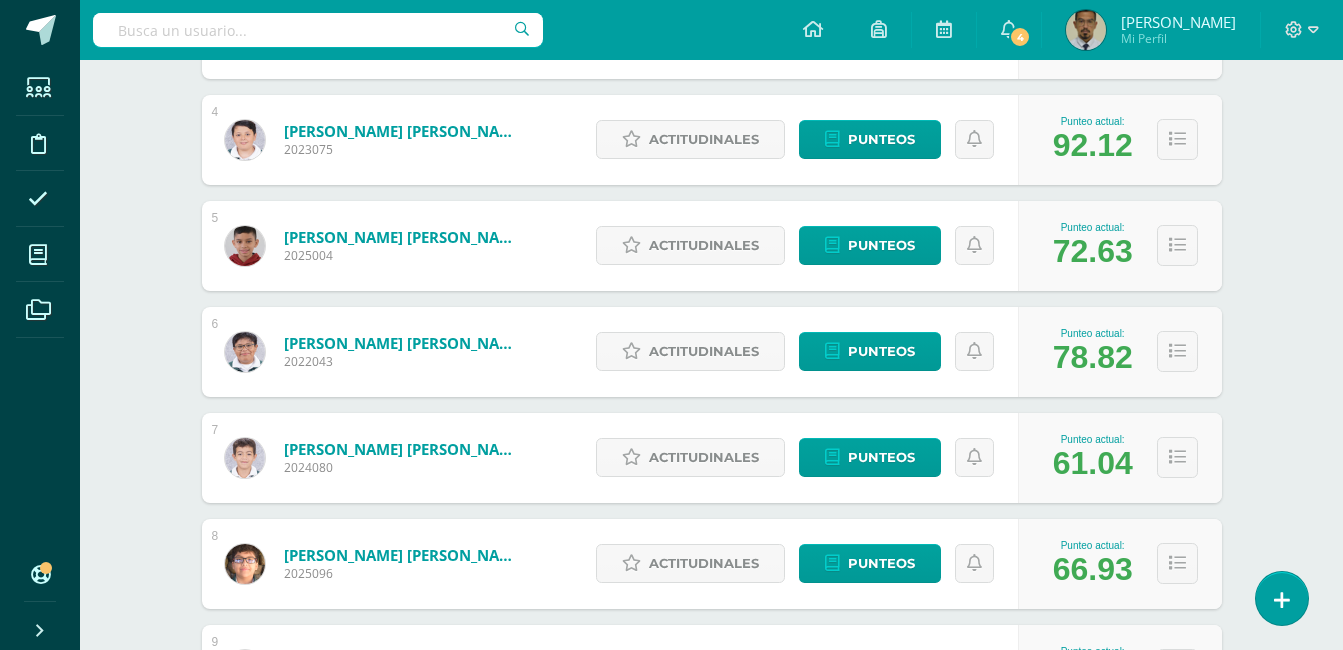 scroll, scrollTop: 700, scrollLeft: 0, axis: vertical 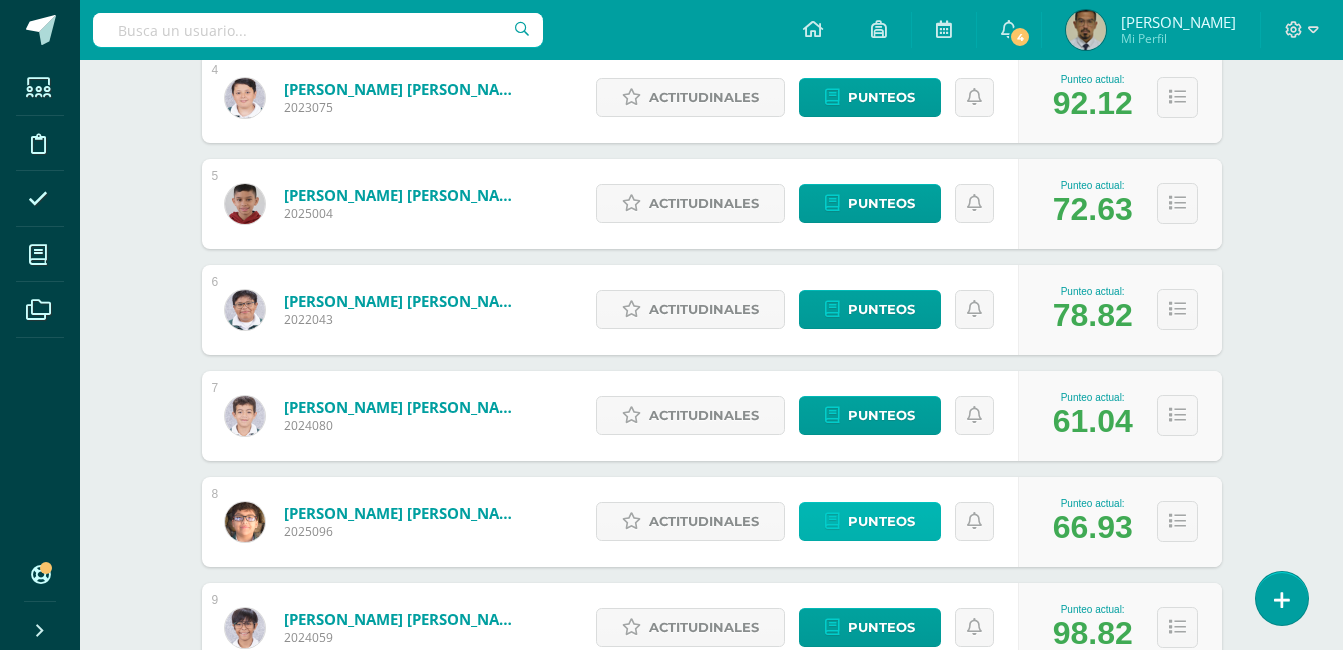 click on "Punteos" at bounding box center (881, 521) 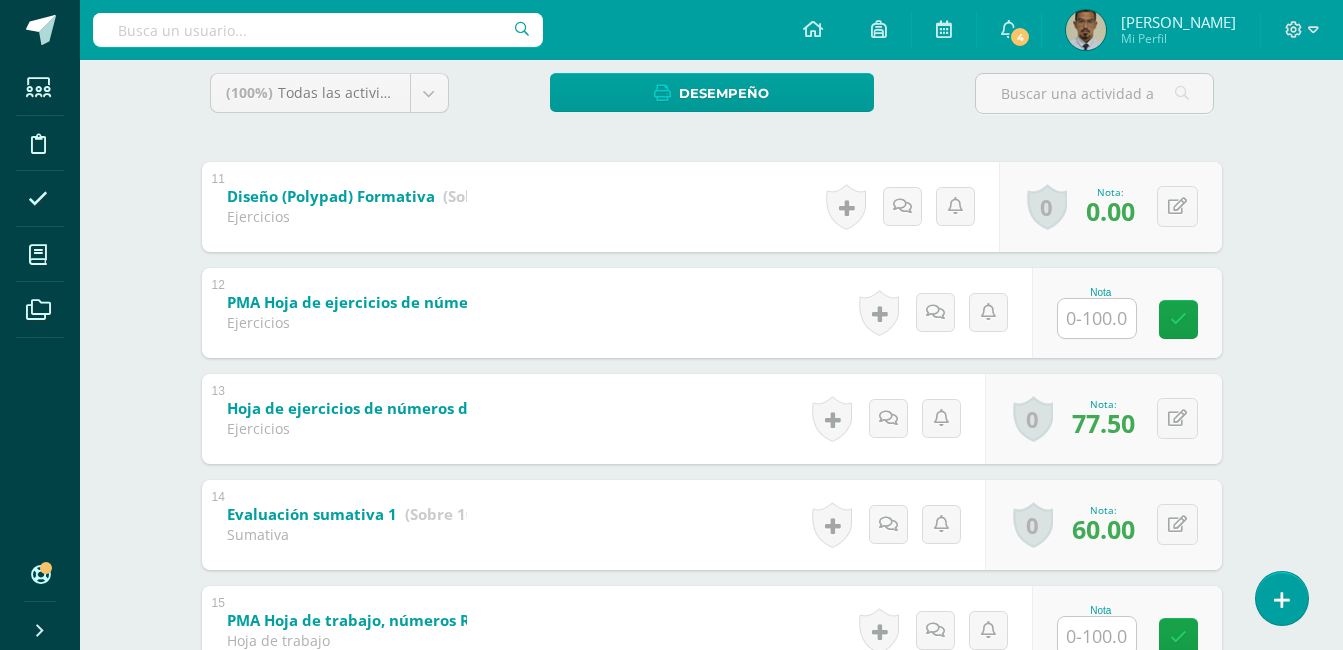 scroll, scrollTop: 302, scrollLeft: 0, axis: vertical 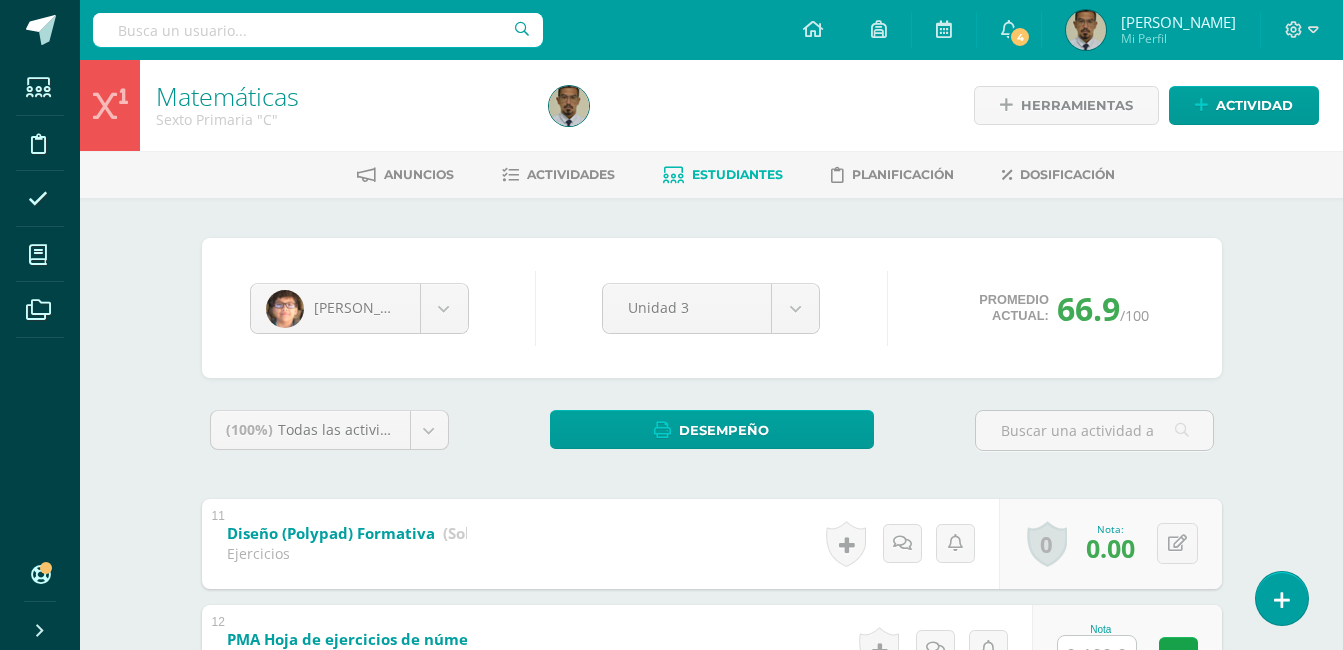 click on "Estudiantes" at bounding box center [723, 175] 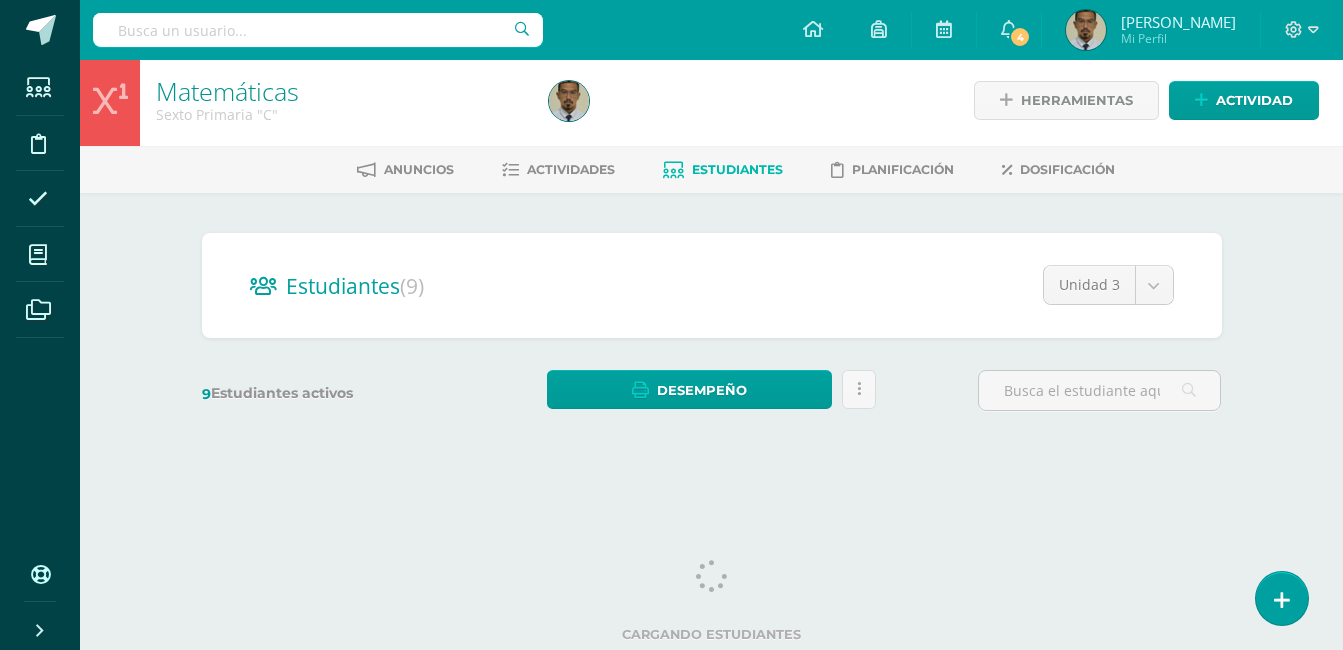 scroll, scrollTop: 0, scrollLeft: 0, axis: both 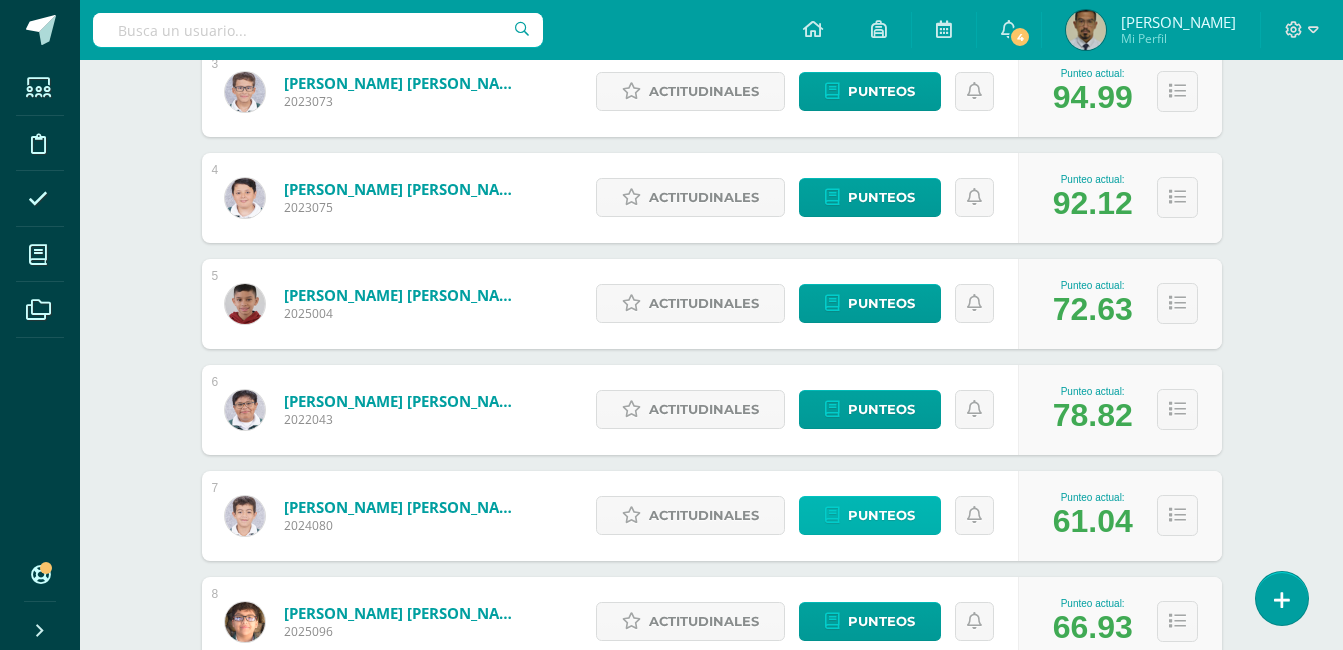 click on "Punteos" at bounding box center [881, 515] 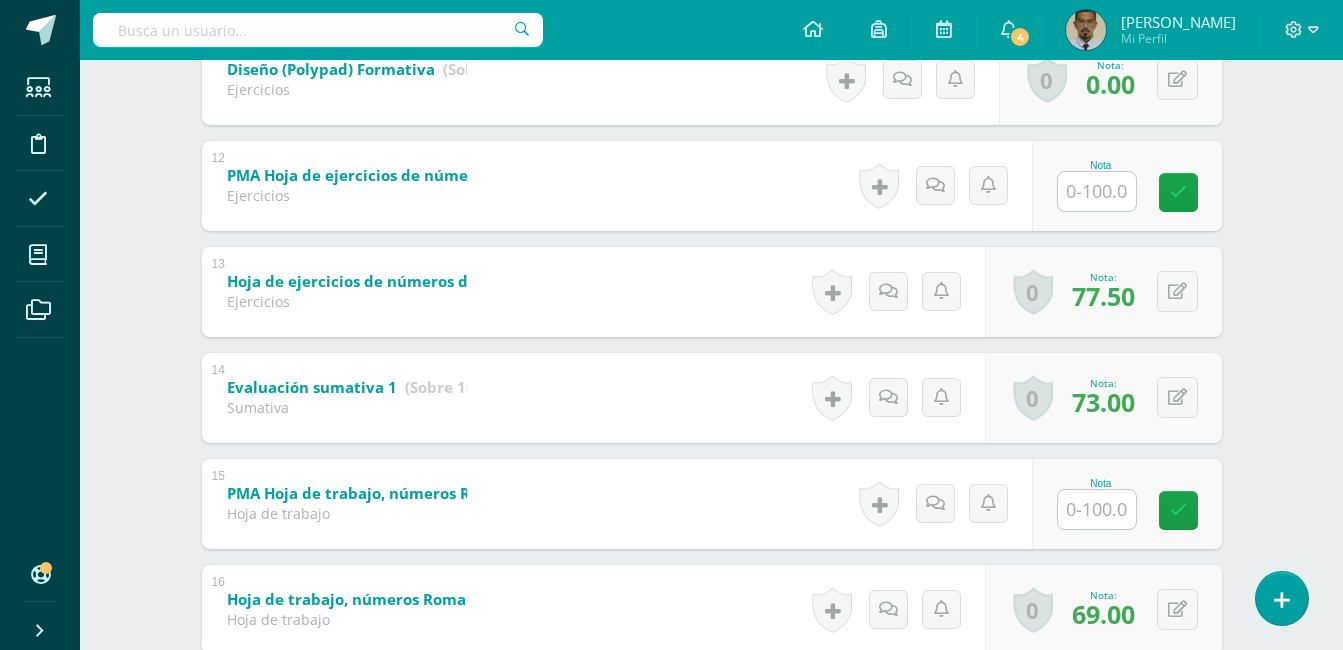scroll, scrollTop: 469, scrollLeft: 0, axis: vertical 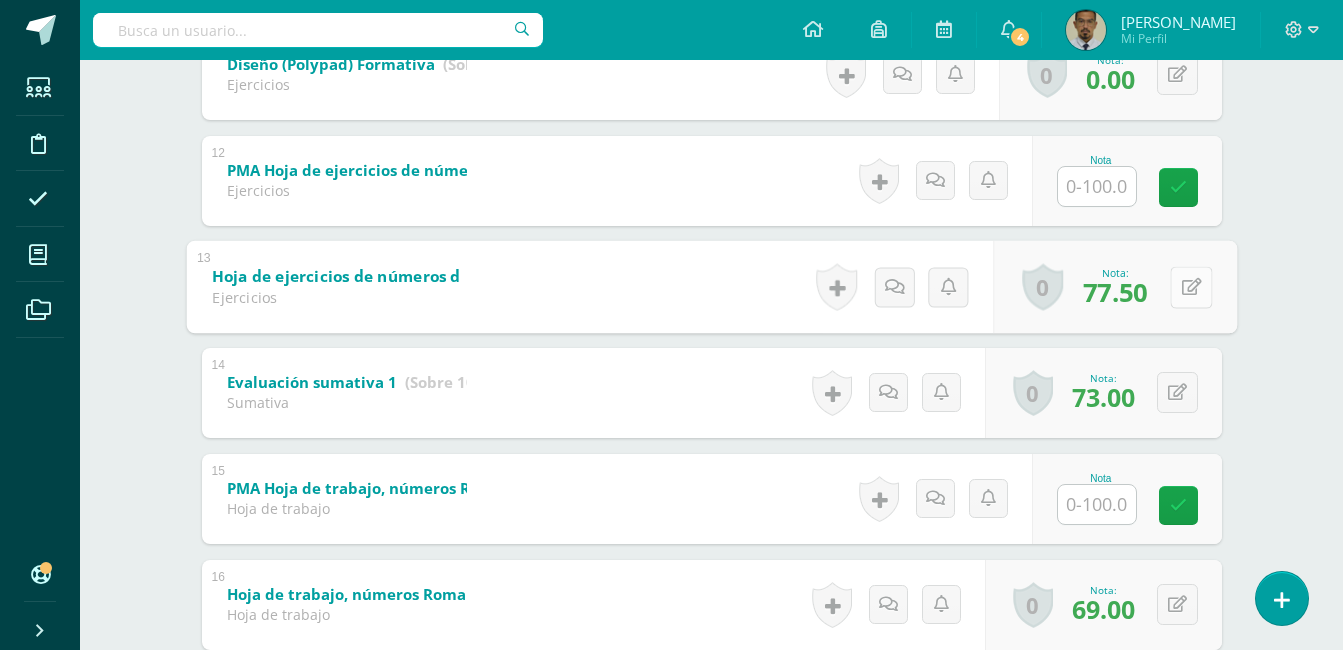 click at bounding box center [1191, 286] 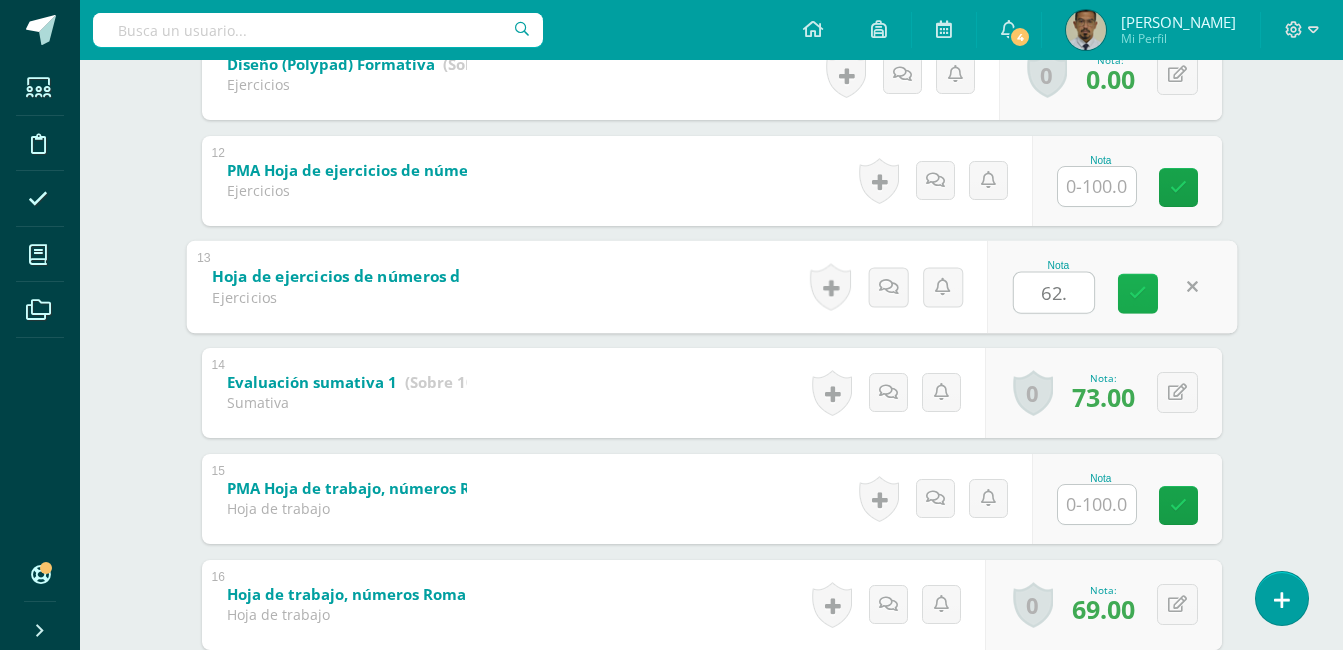 type on "62.5" 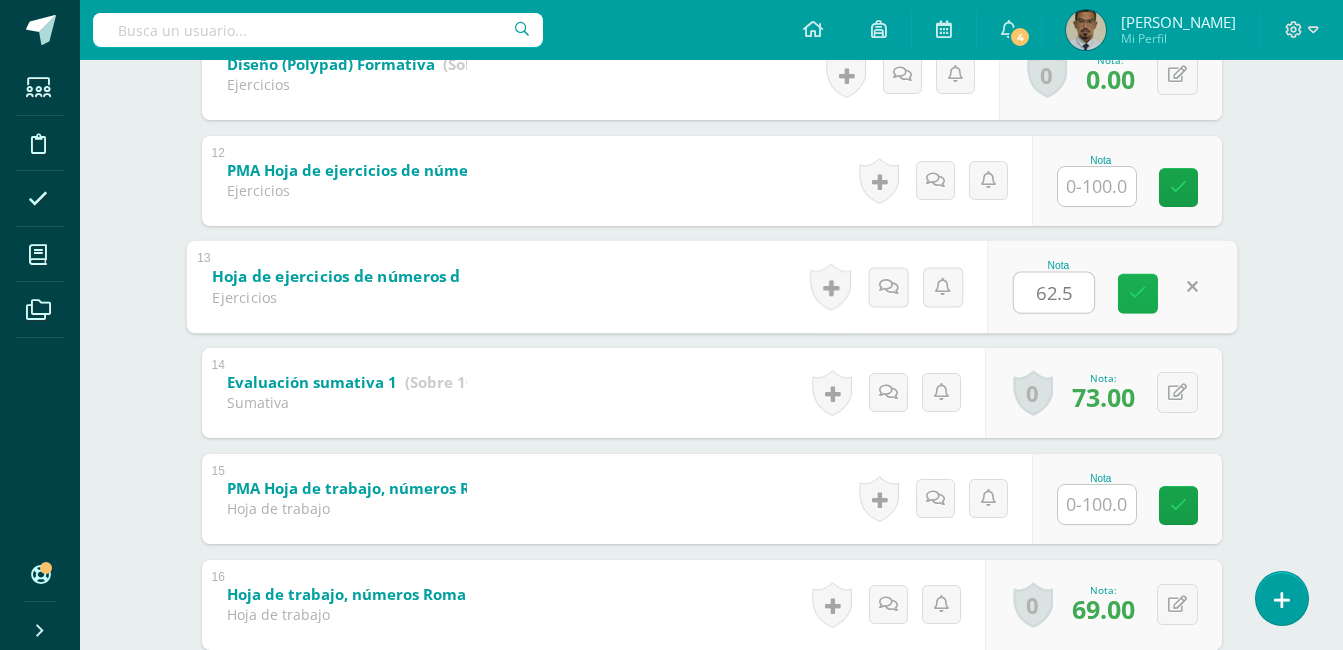 click at bounding box center (1138, 293) 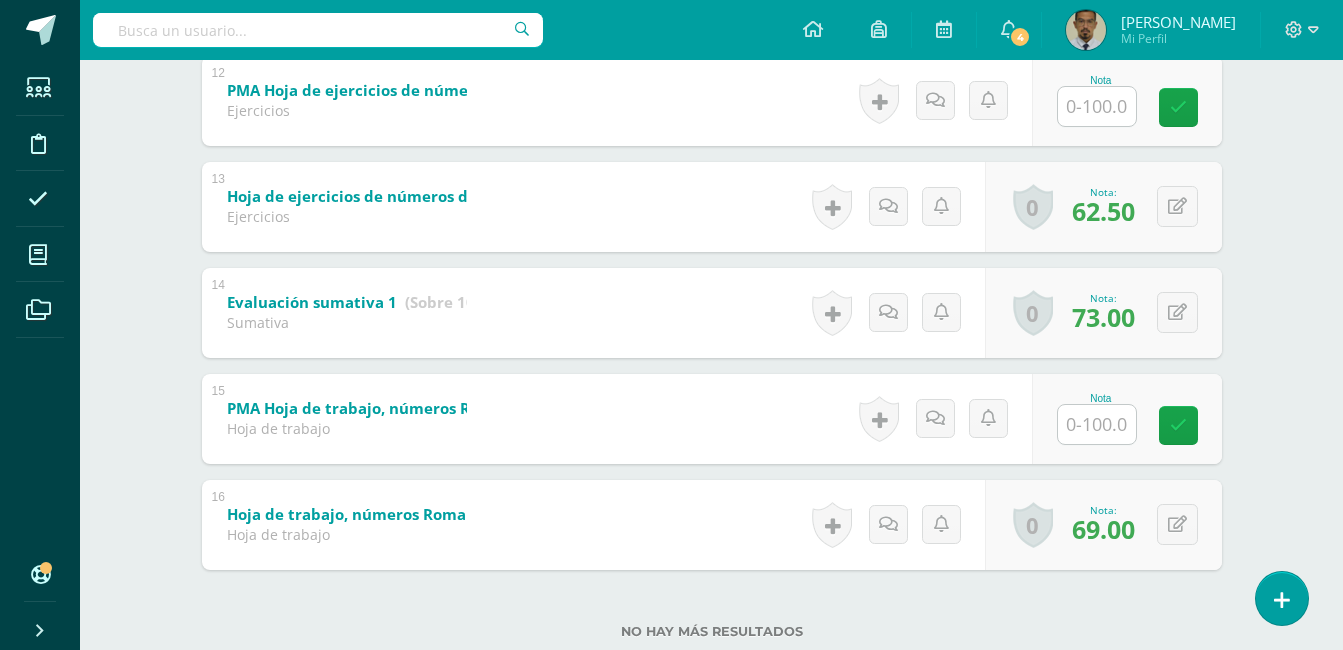 scroll, scrollTop: 500, scrollLeft: 0, axis: vertical 